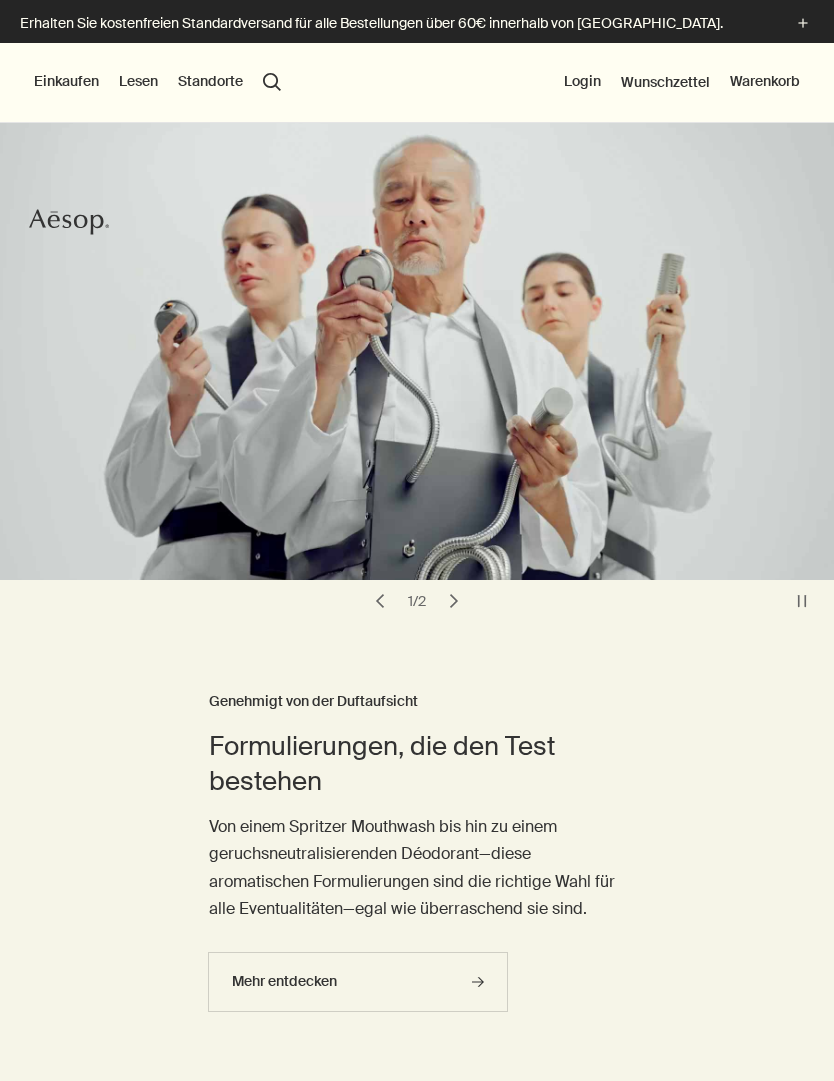 scroll, scrollTop: 0, scrollLeft: 0, axis: both 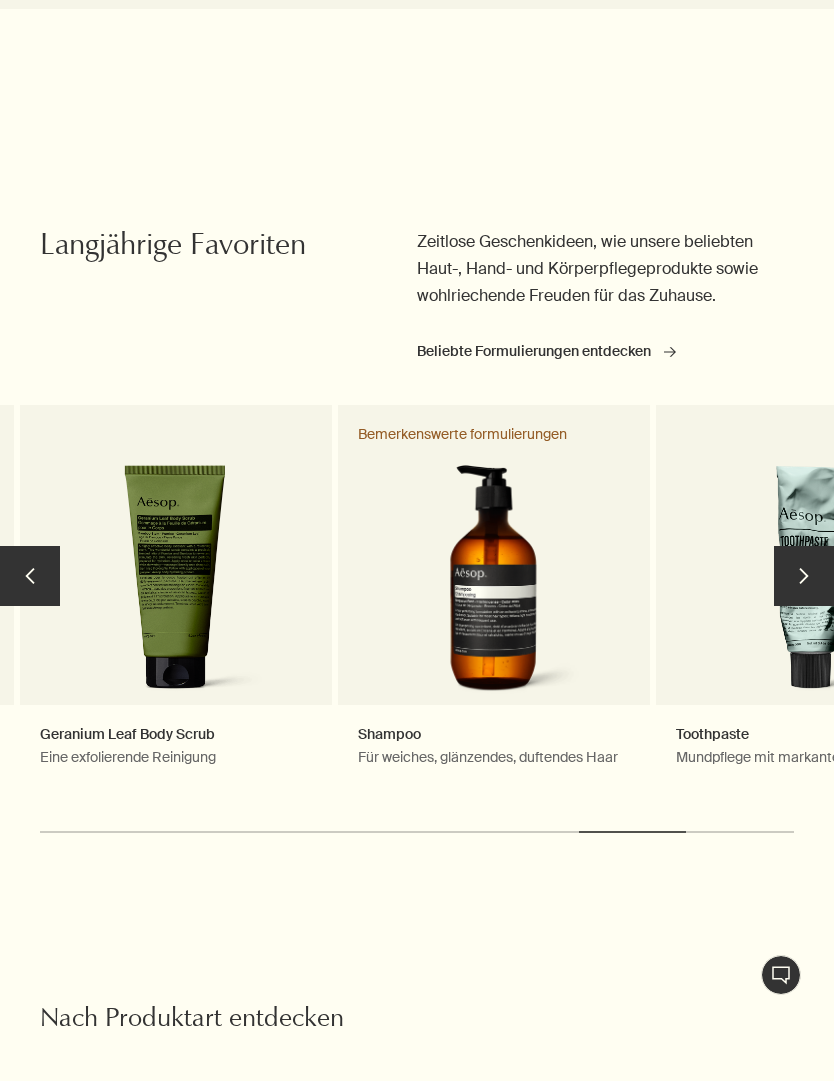 click on "Geranium Leaf Body Scrub Eine exfolierende Reinigung" at bounding box center [176, 606] 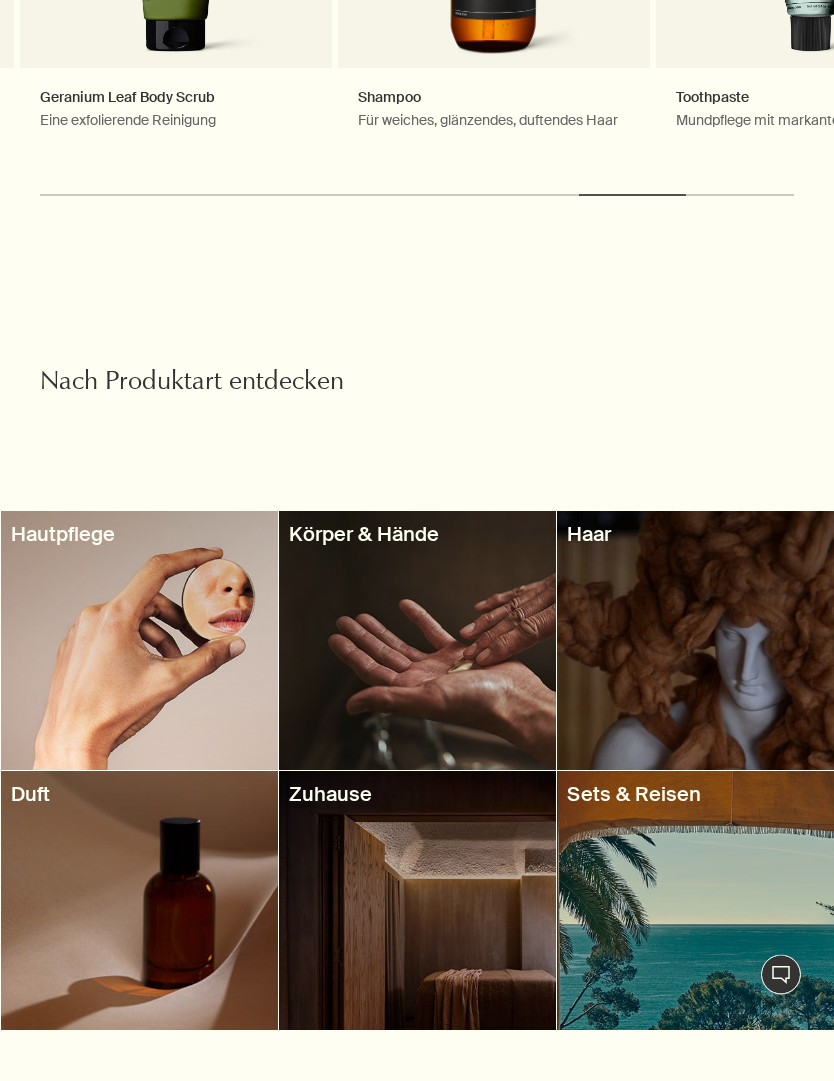 scroll, scrollTop: 1798, scrollLeft: 0, axis: vertical 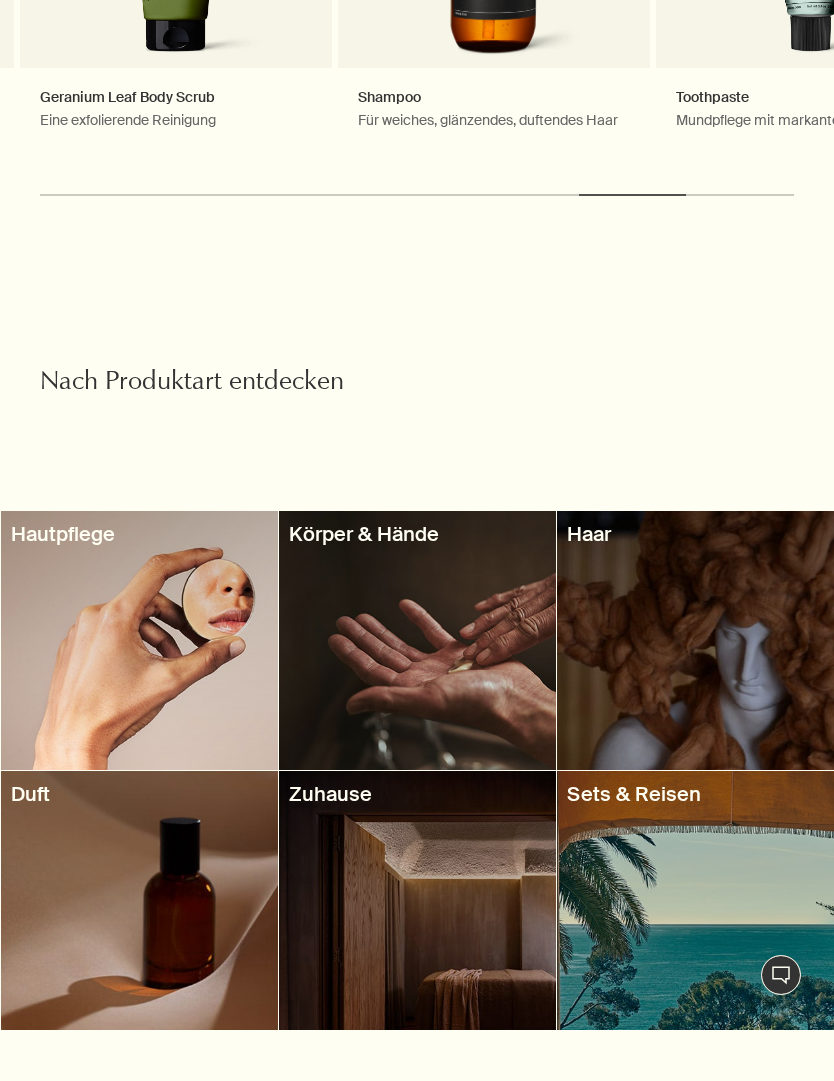 click at bounding box center (417, 640) 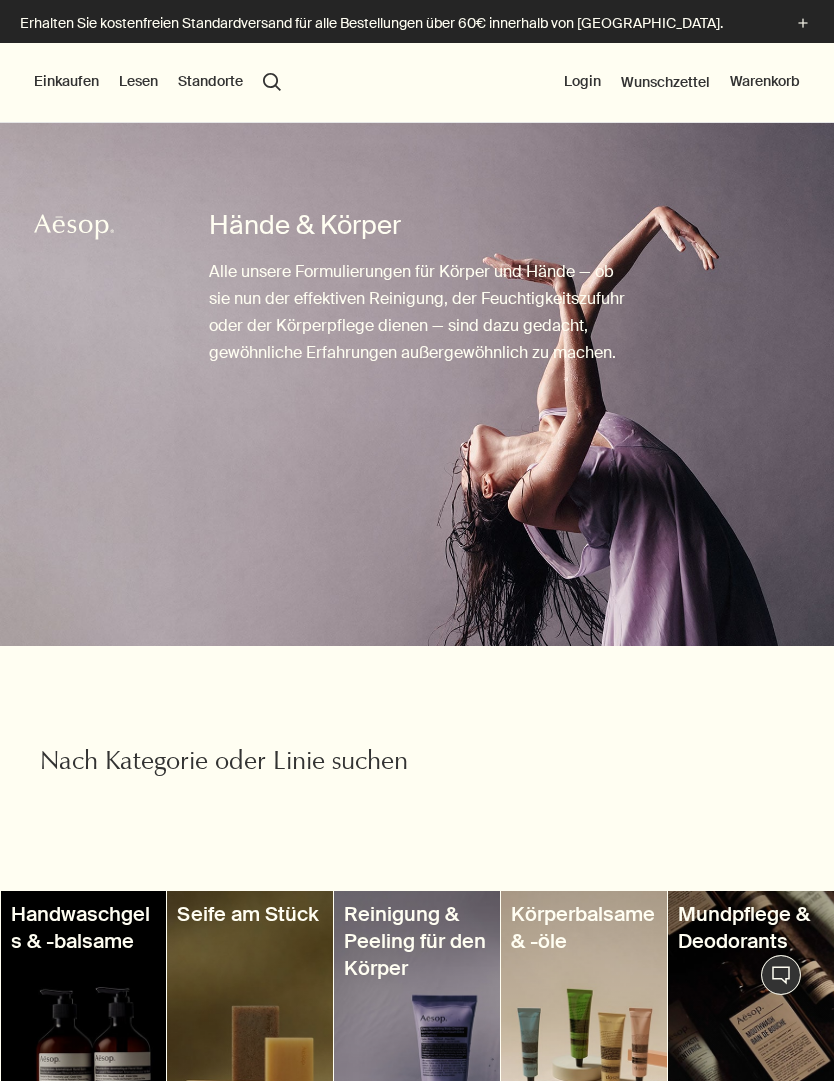 scroll, scrollTop: 0, scrollLeft: 0, axis: both 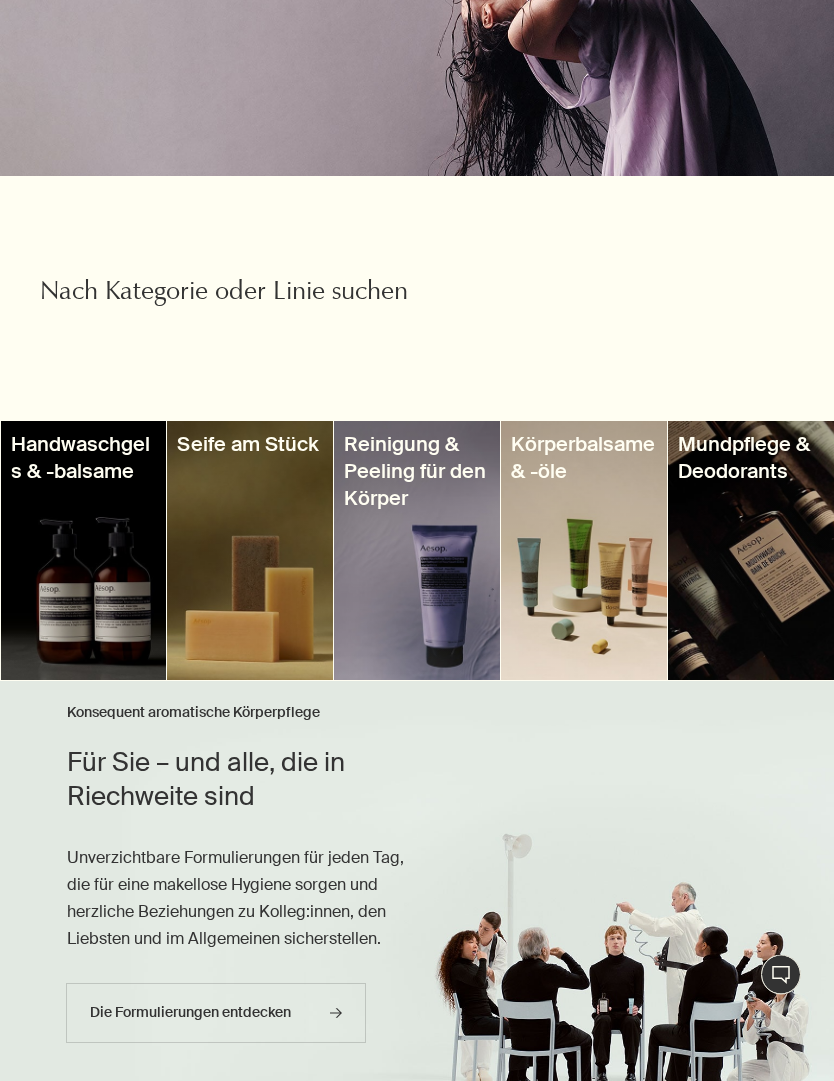 click at bounding box center (84, 551) 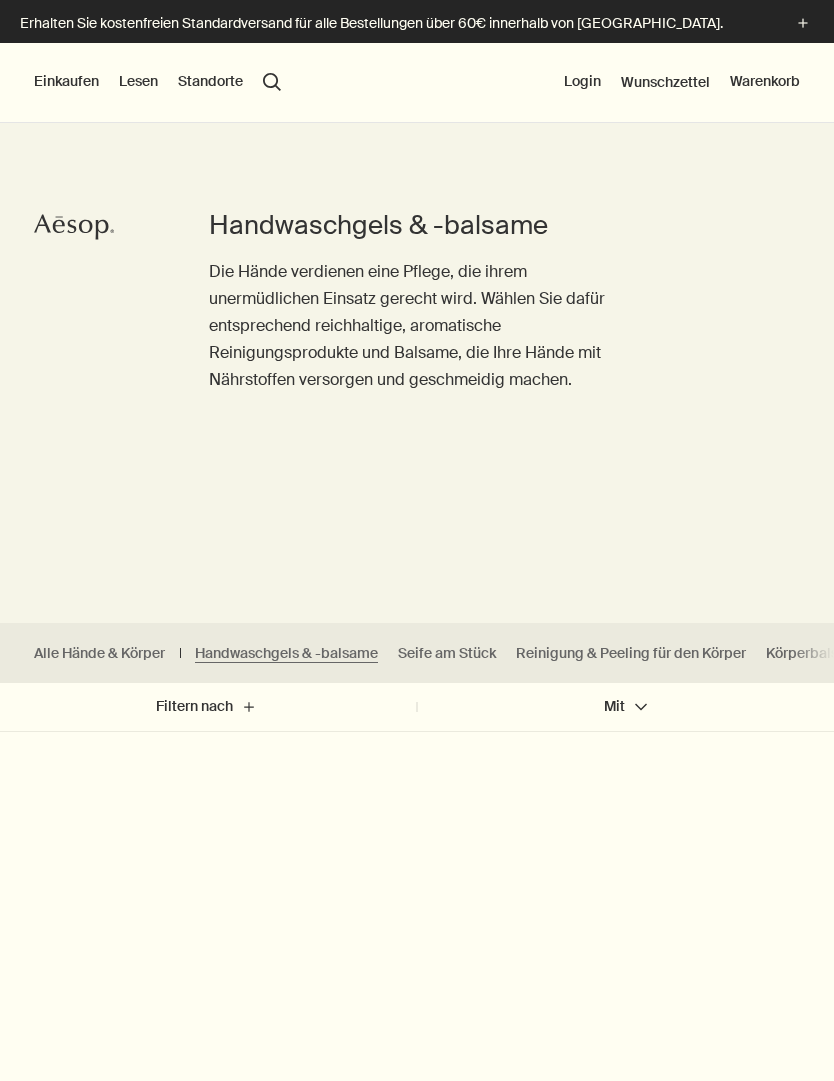 scroll, scrollTop: 0, scrollLeft: 0, axis: both 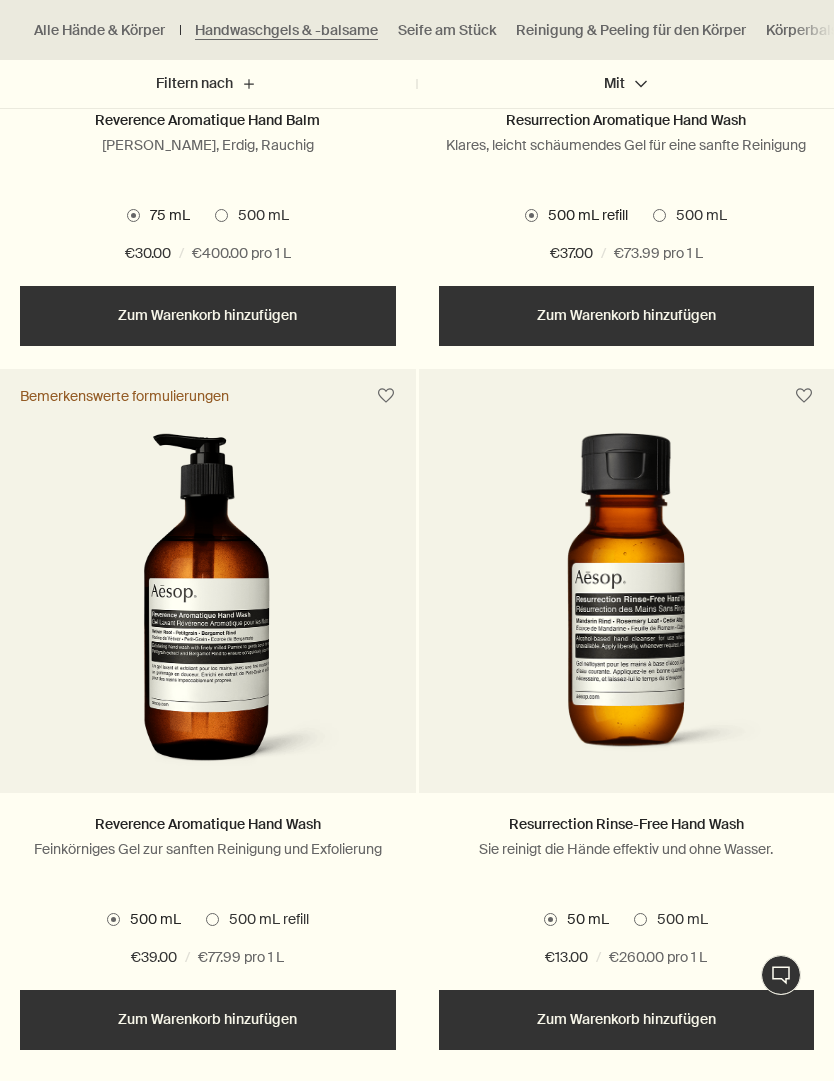click at bounding box center [207, 608] 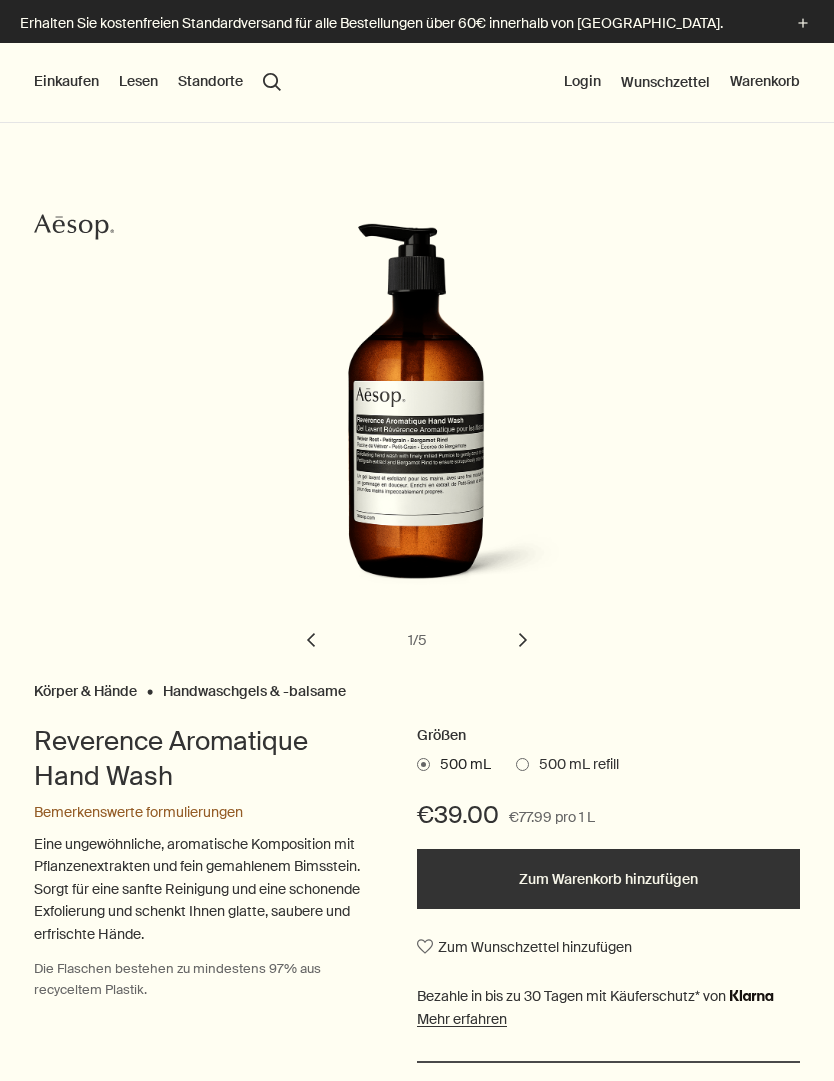 scroll, scrollTop: 0, scrollLeft: 0, axis: both 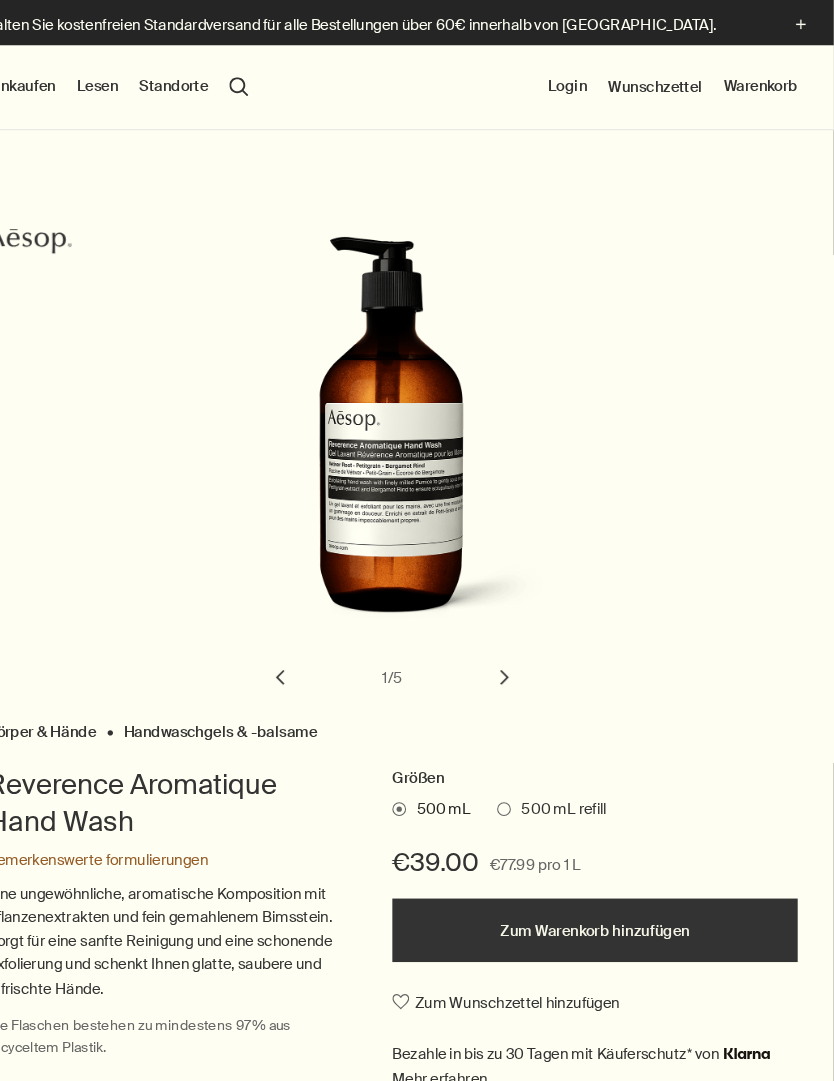 click on "Zum Warenkorb hinzufügen" at bounding box center [608, 879] 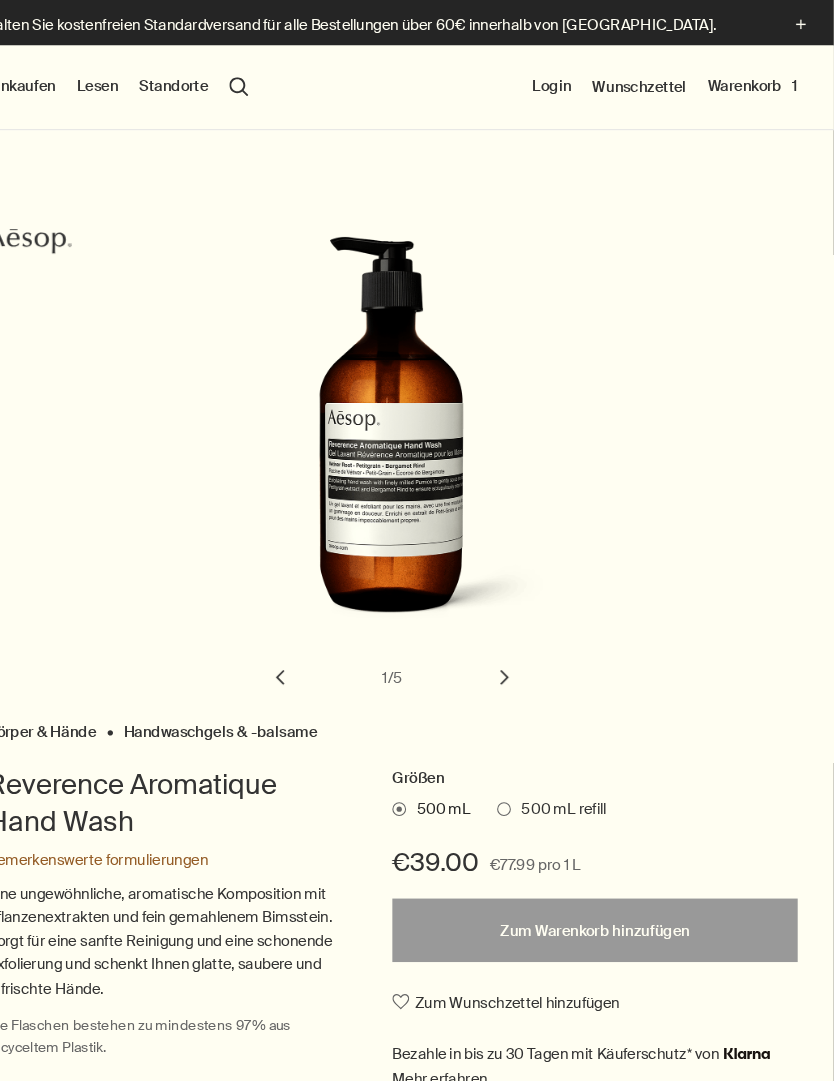 click at bounding box center (522, 764) 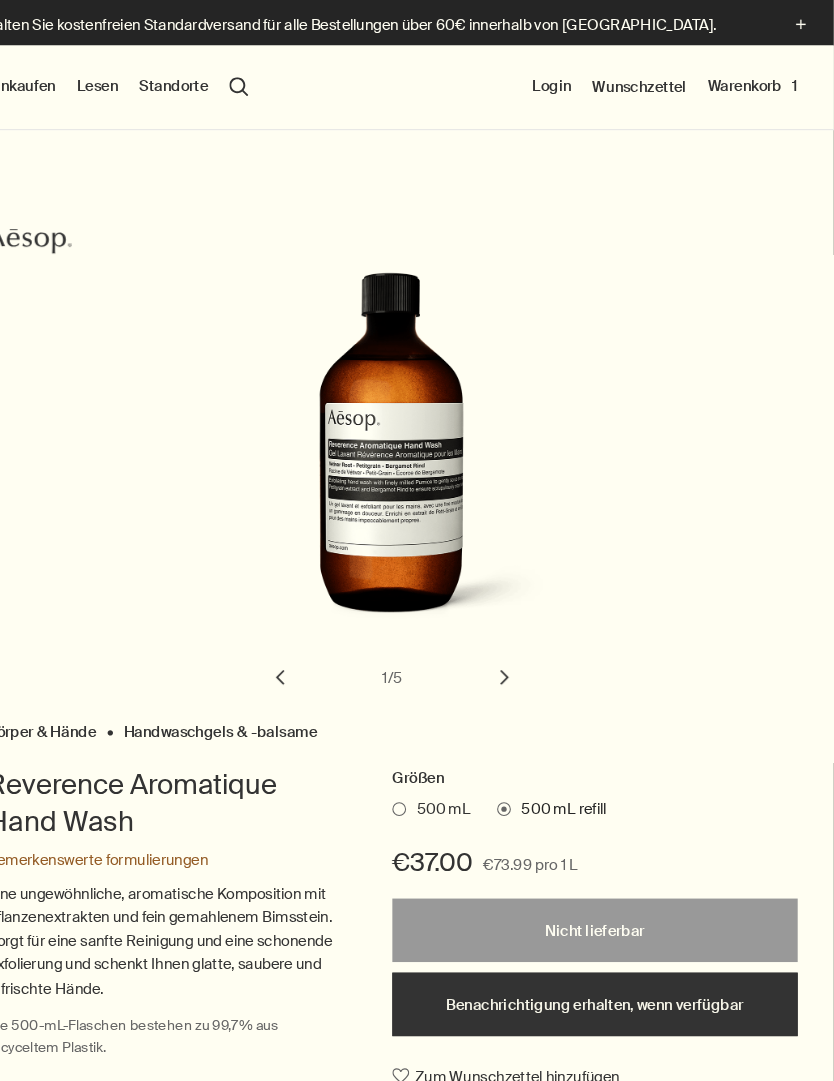 click at bounding box center [423, 764] 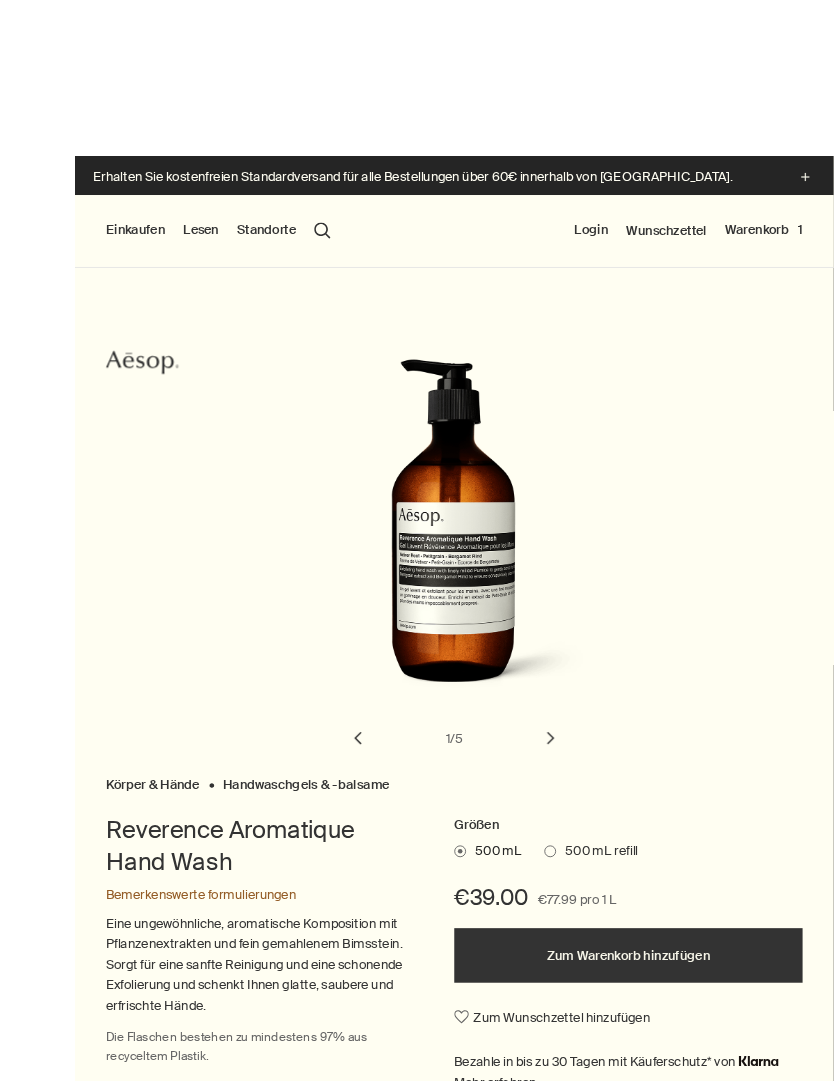 scroll, scrollTop: 161, scrollLeft: 0, axis: vertical 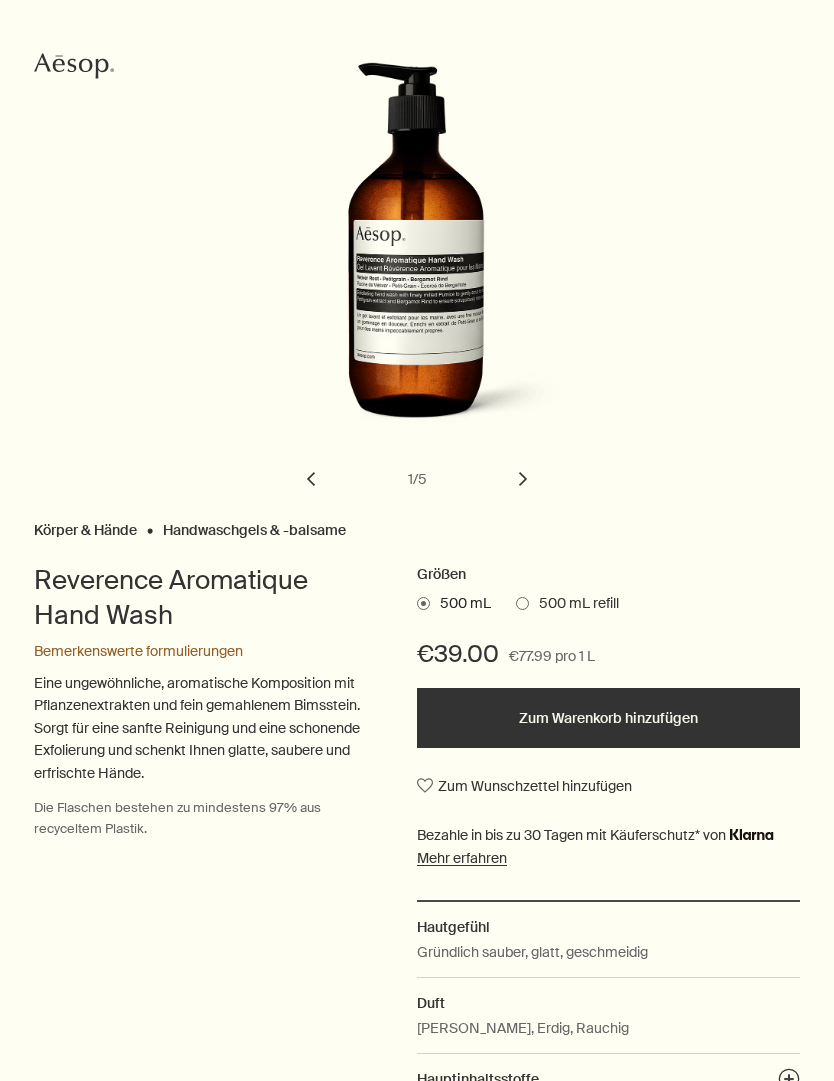 click on "chevron" at bounding box center (523, 479) 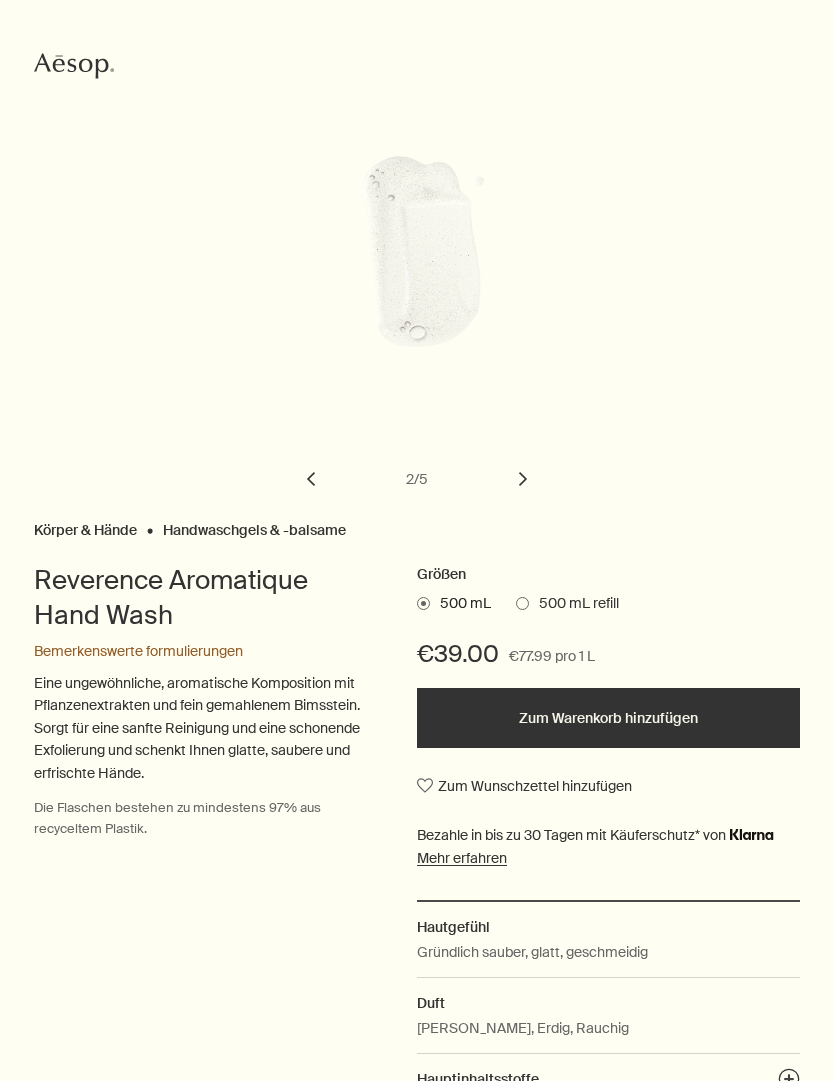 click on "chevron" at bounding box center [523, 479] 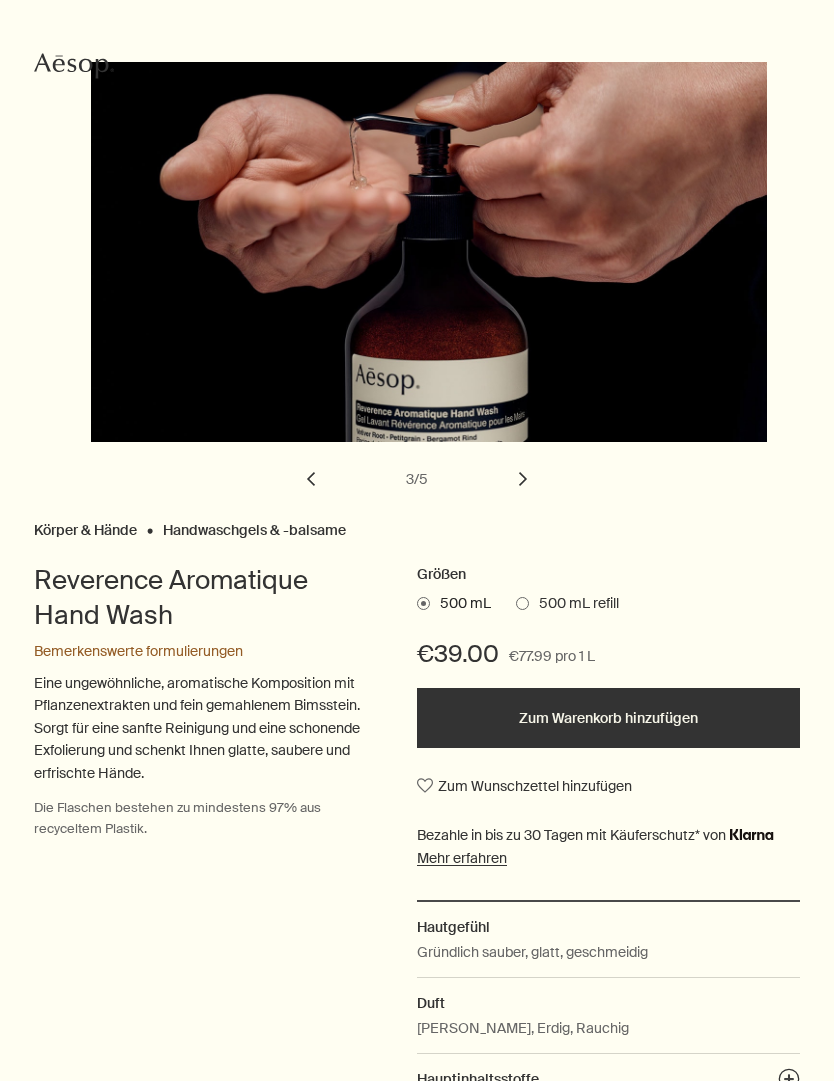 click on "chevron" at bounding box center [523, 479] 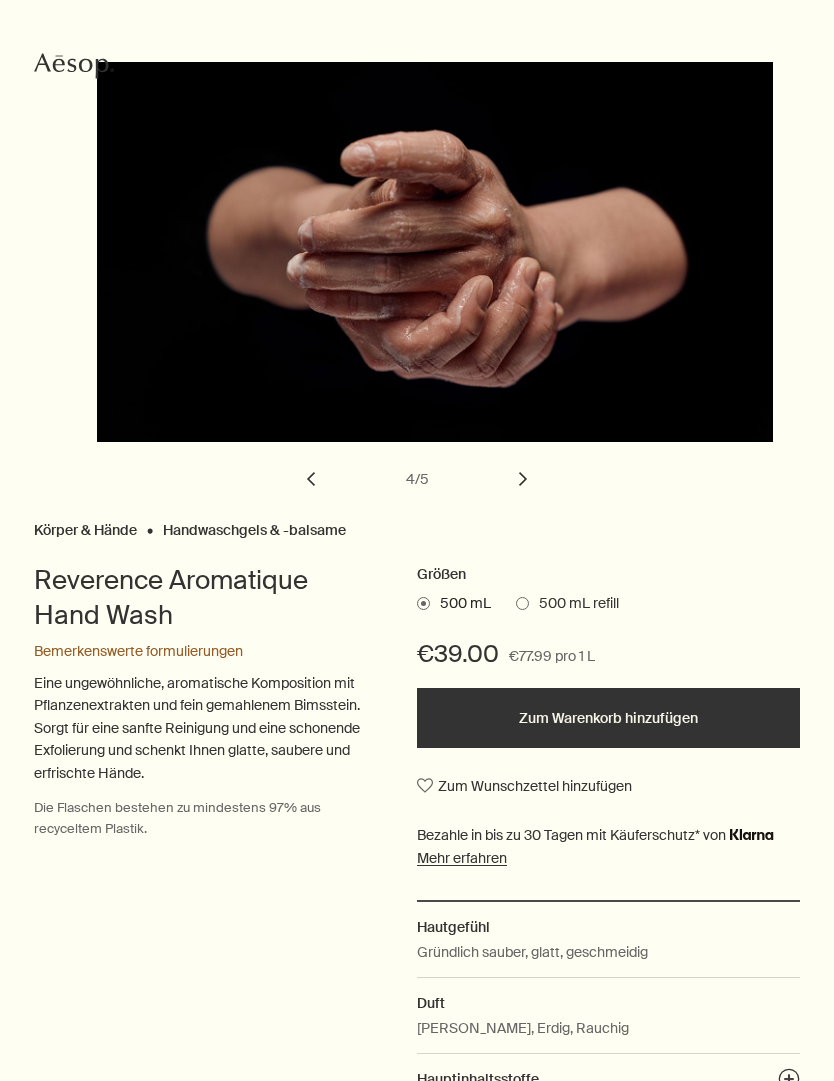 click on "chevron" at bounding box center [523, 479] 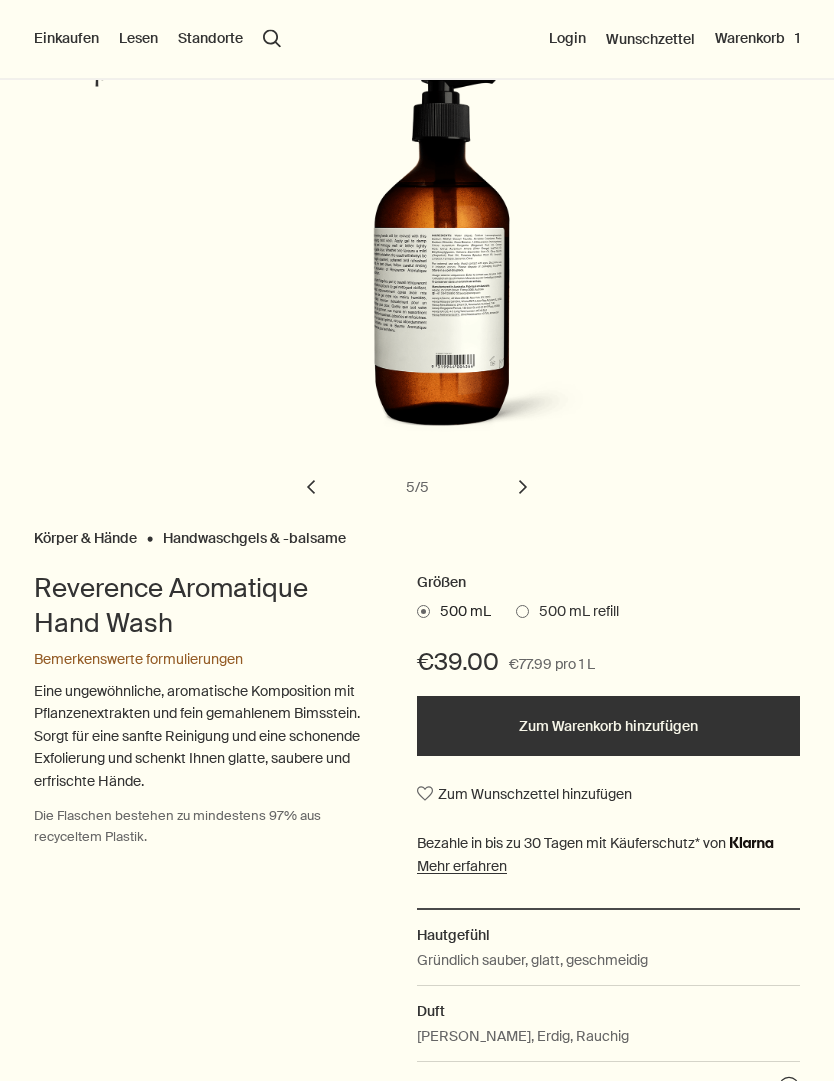 scroll, scrollTop: 0, scrollLeft: 0, axis: both 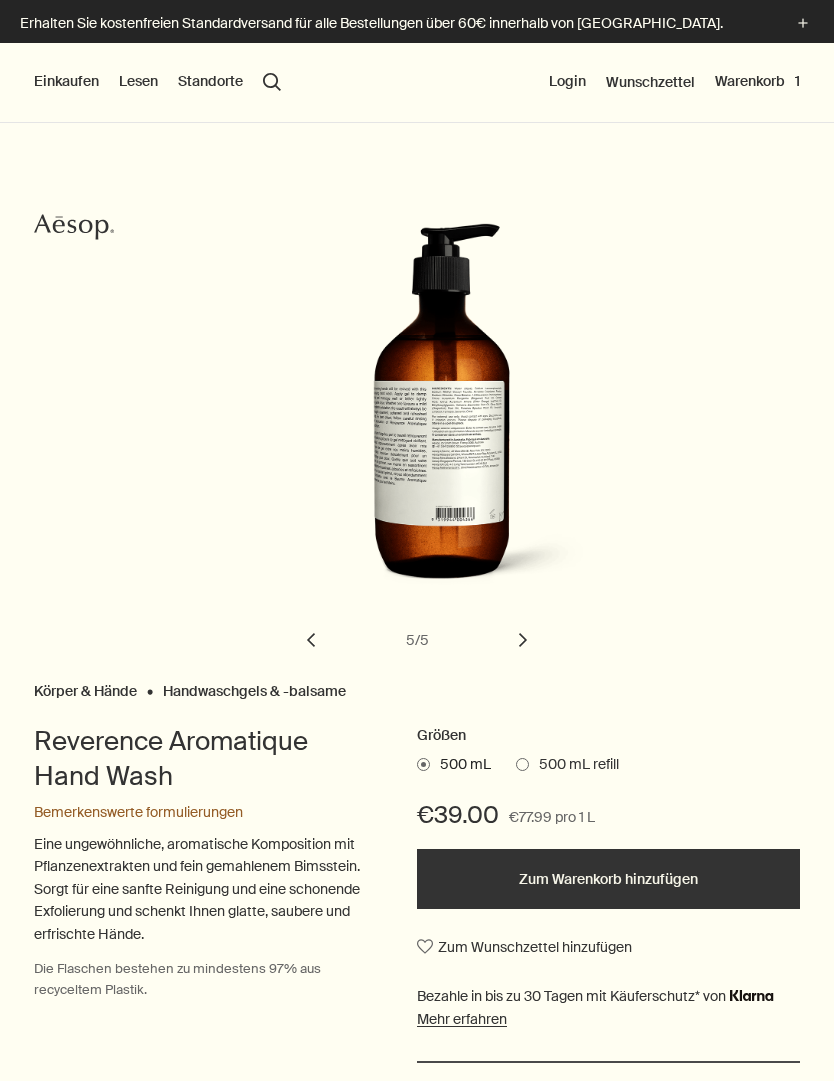 click on "Standorte" at bounding box center (210, 82) 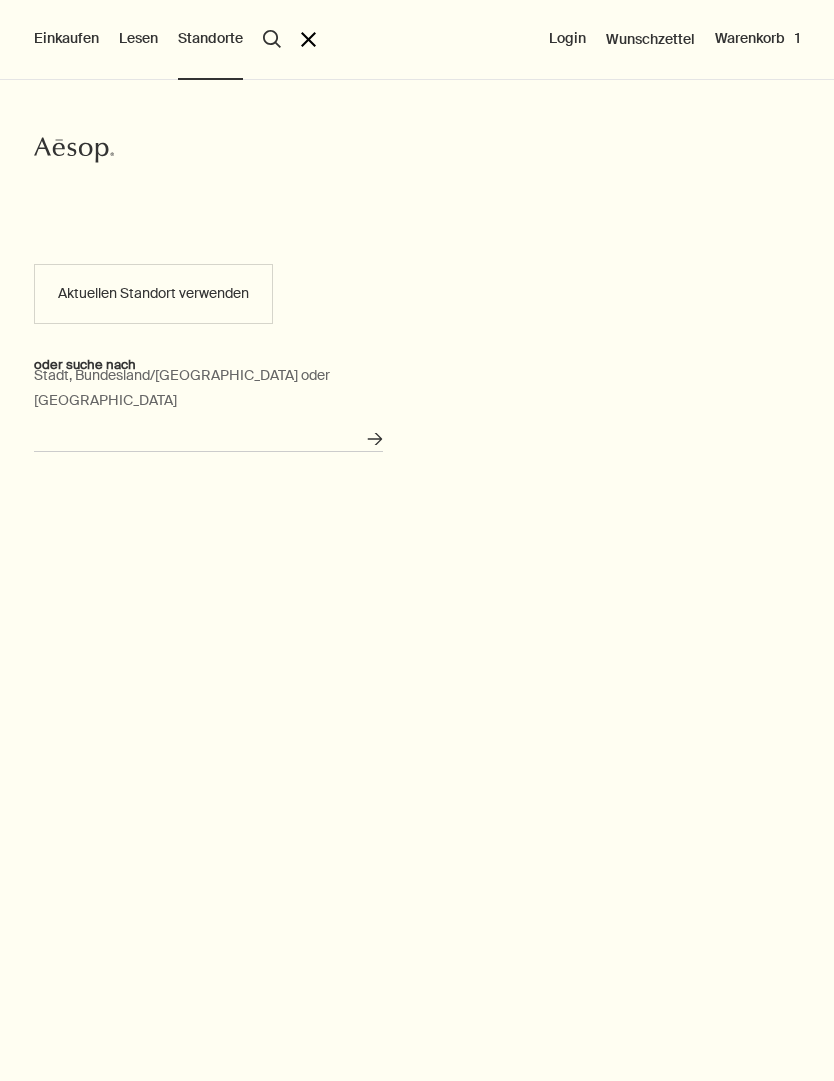 click on "Stadt, Bundesland/Kanton oder Postleitzahl" at bounding box center [208, 436] 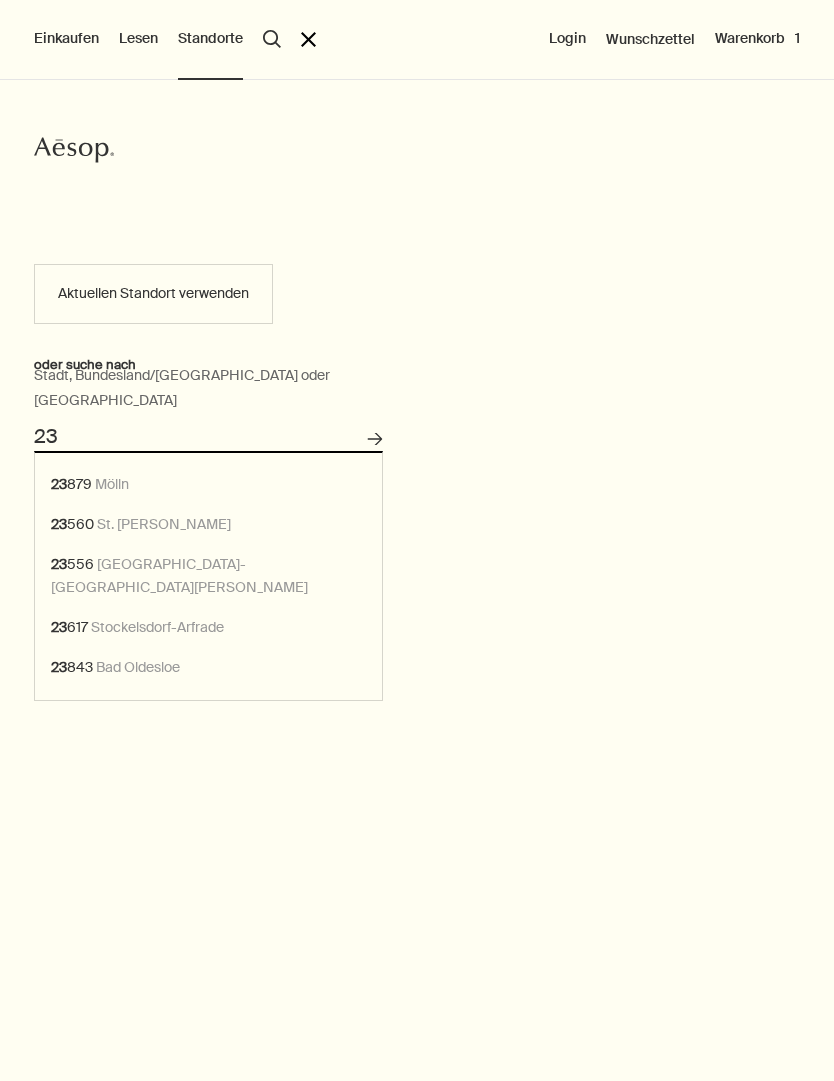 type on "2" 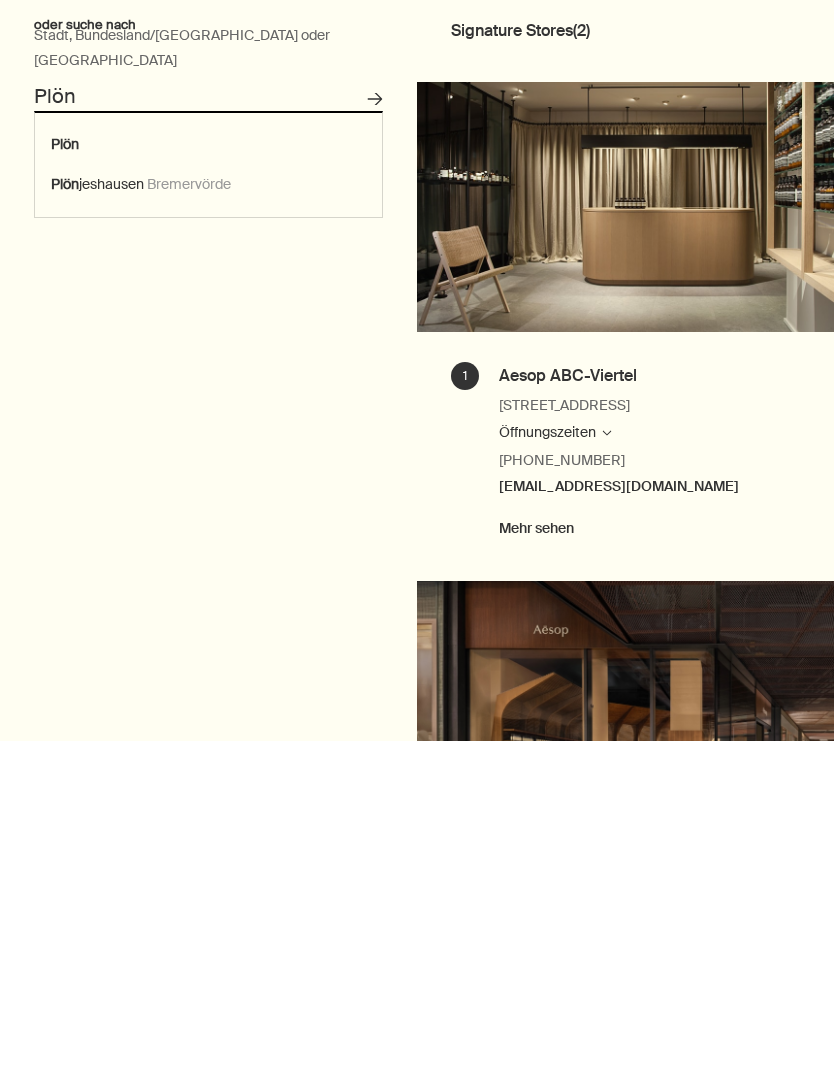 scroll, scrollTop: 320, scrollLeft: 0, axis: vertical 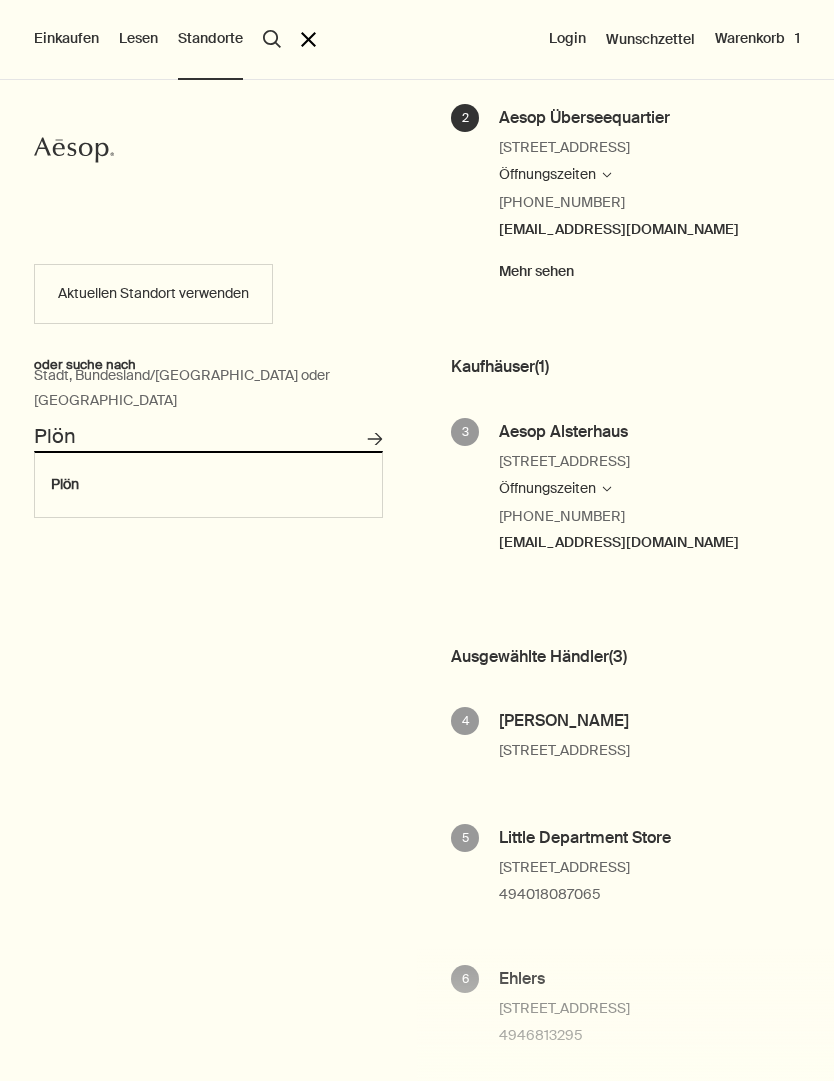 type on "Plön" 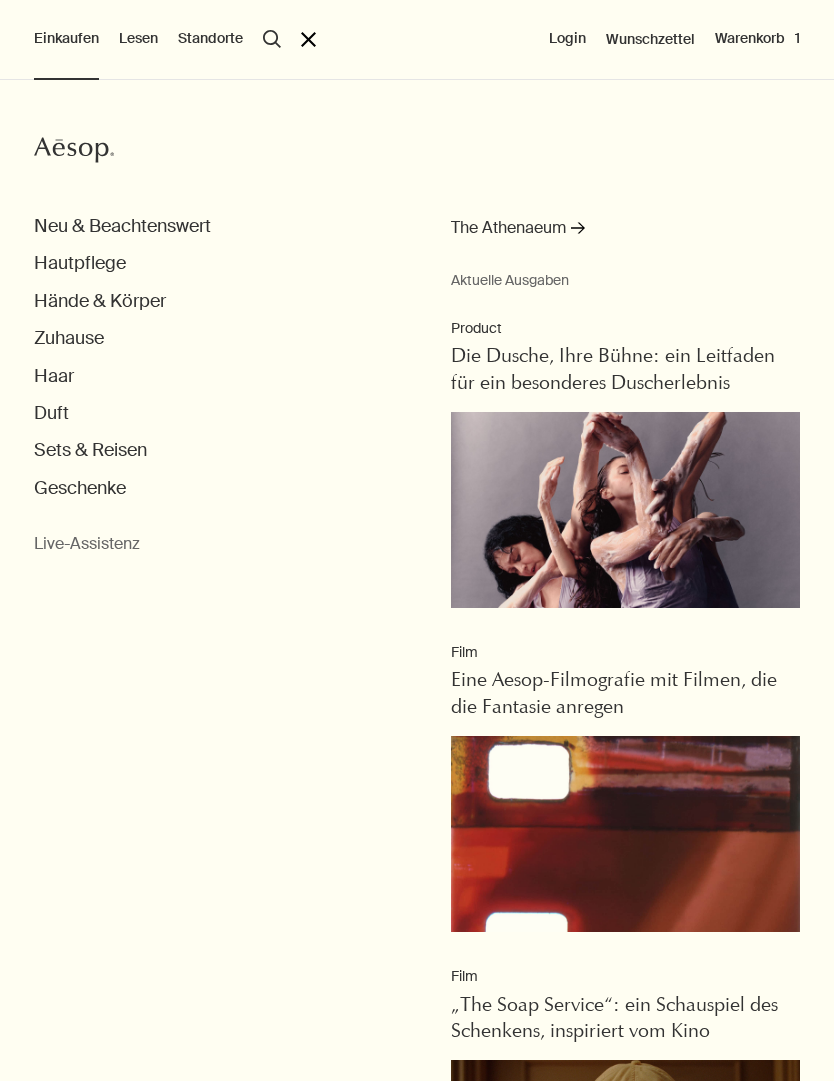 click on "Sets & Reisen" at bounding box center (90, 450) 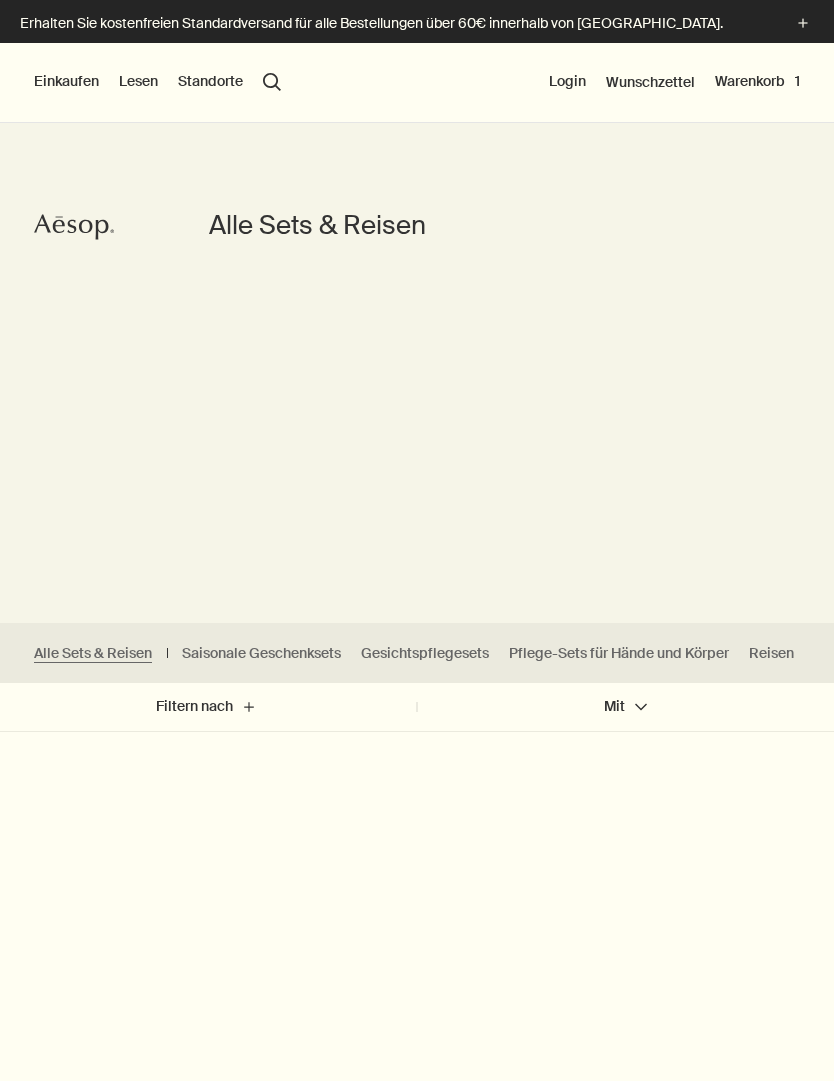 scroll, scrollTop: 0, scrollLeft: 0, axis: both 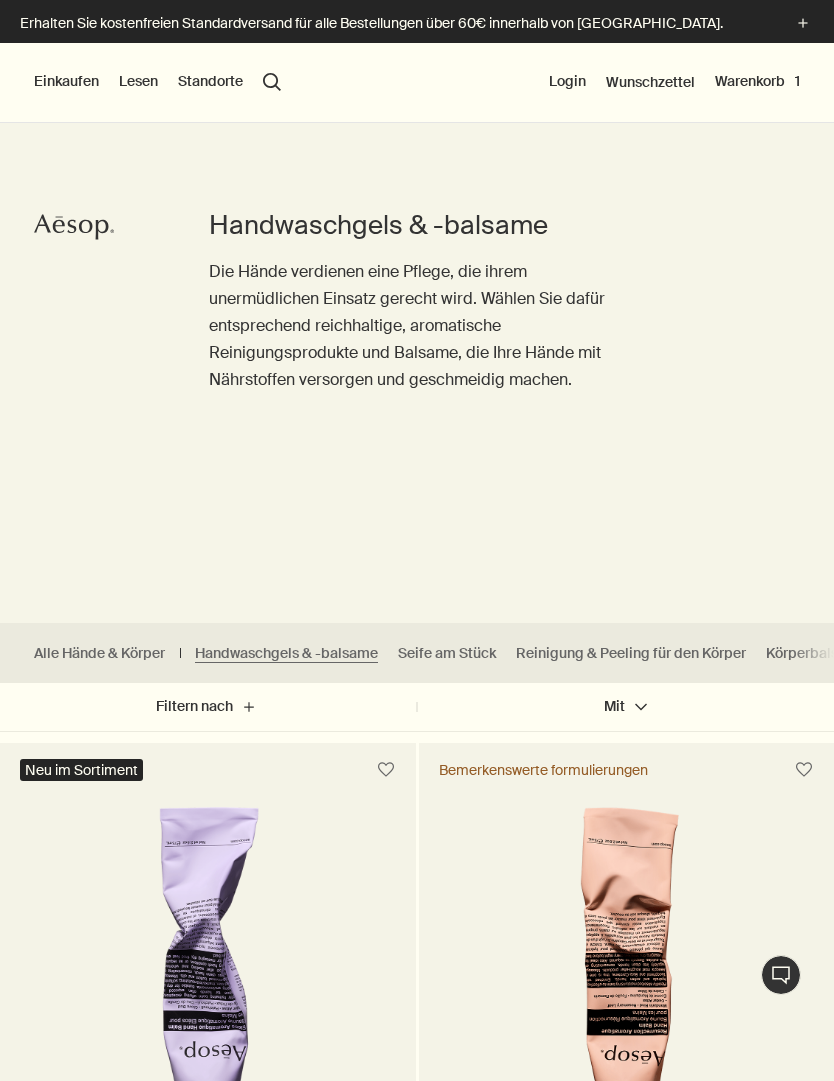 click on "Einkaufen" at bounding box center [66, 82] 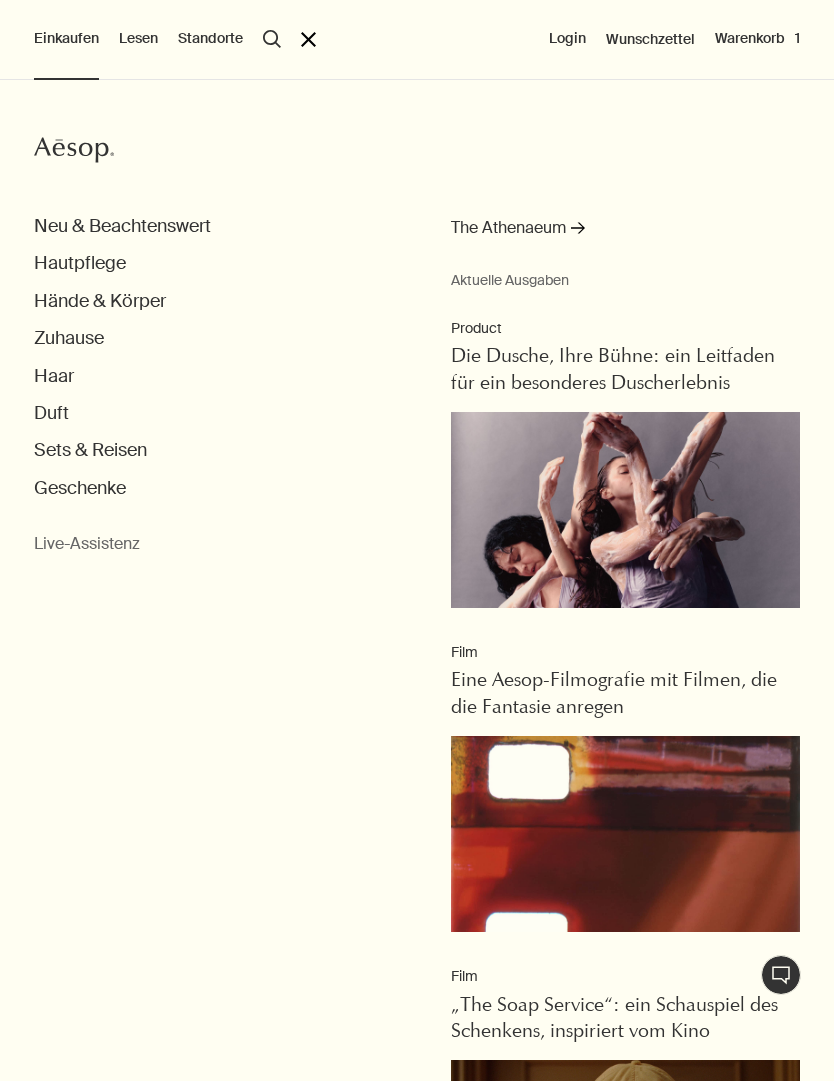 click on "Hände & Körper" at bounding box center (100, 301) 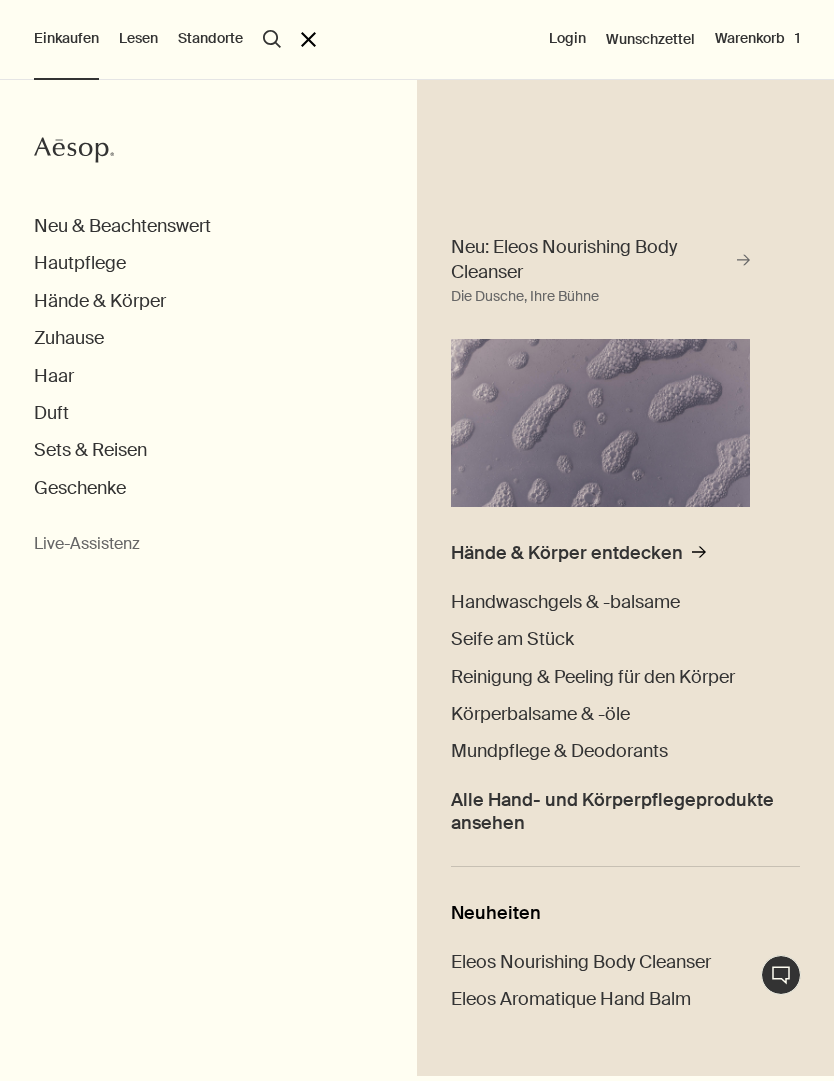 click on "Handwaschgels & -balsame" at bounding box center (565, 602) 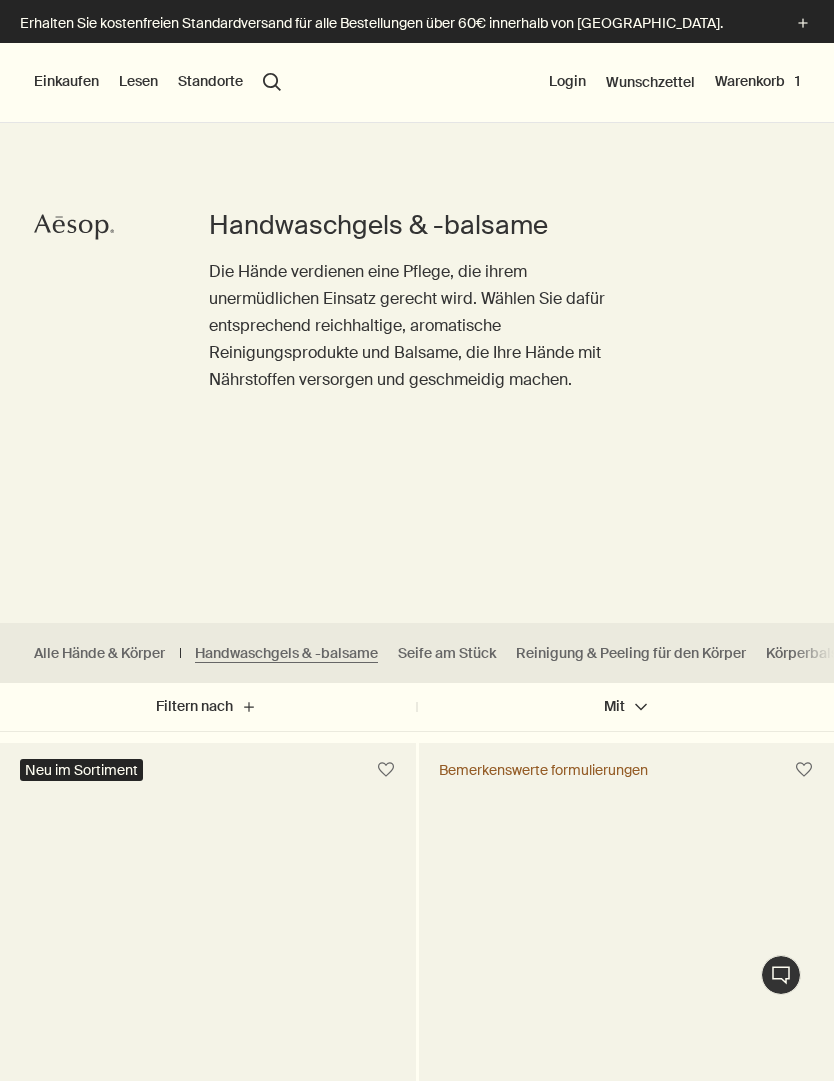 scroll, scrollTop: 0, scrollLeft: 0, axis: both 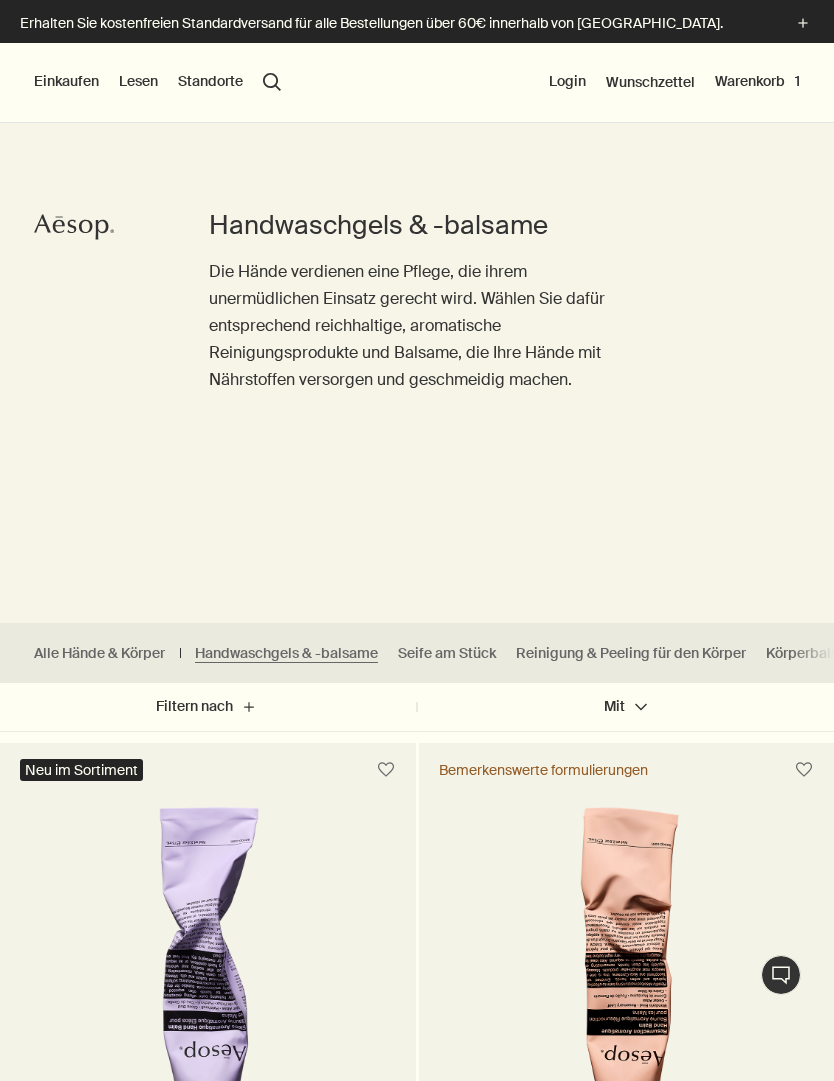 click on "Warenkorb 1" at bounding box center (757, 82) 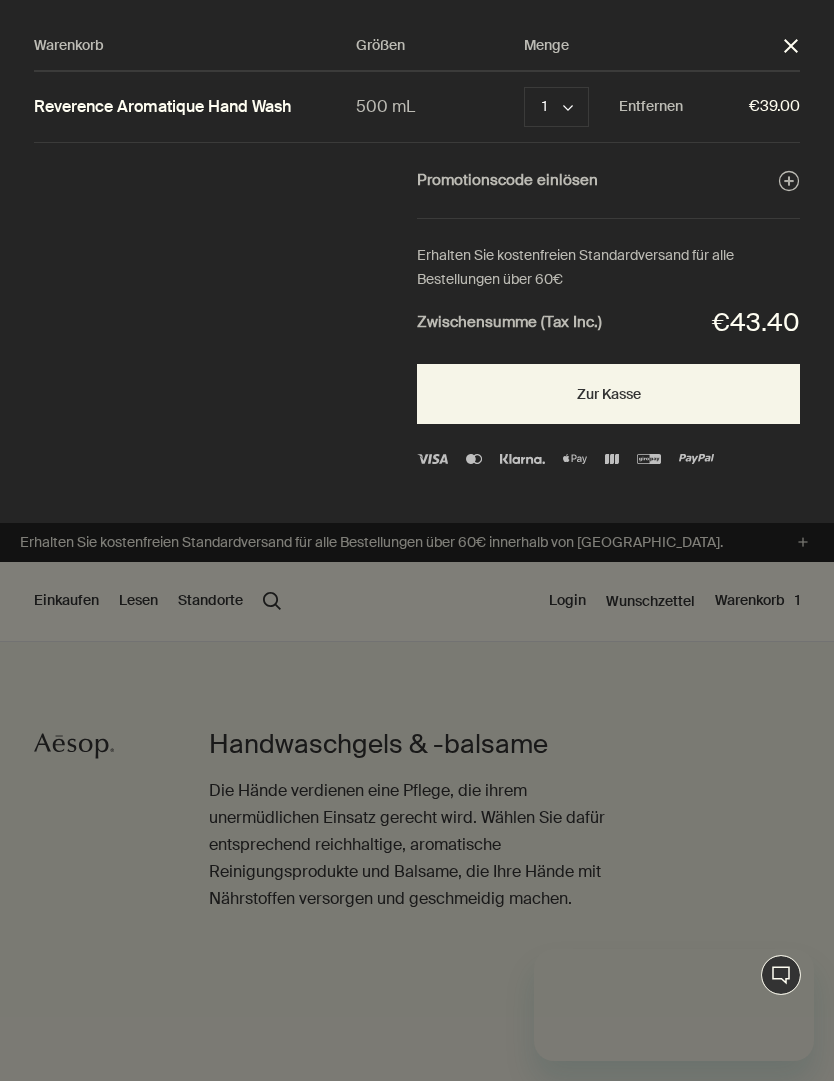 scroll, scrollTop: 0, scrollLeft: 0, axis: both 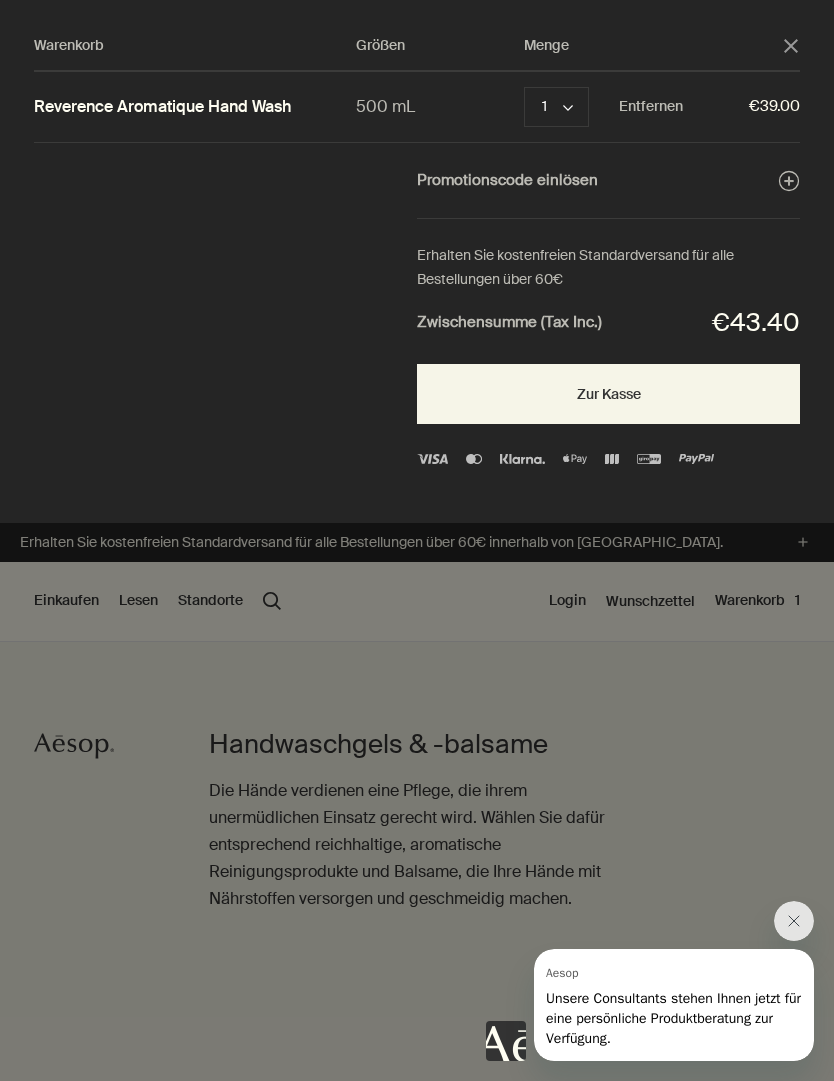 click 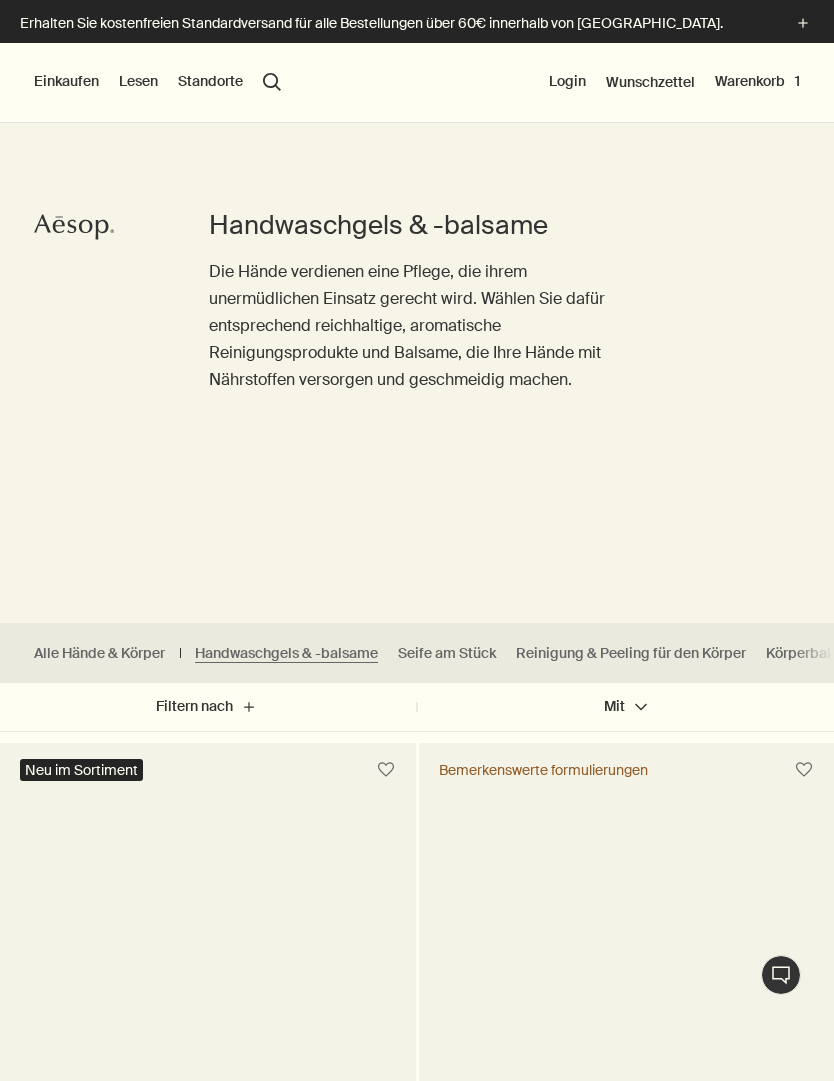 scroll, scrollTop: 0, scrollLeft: 0, axis: both 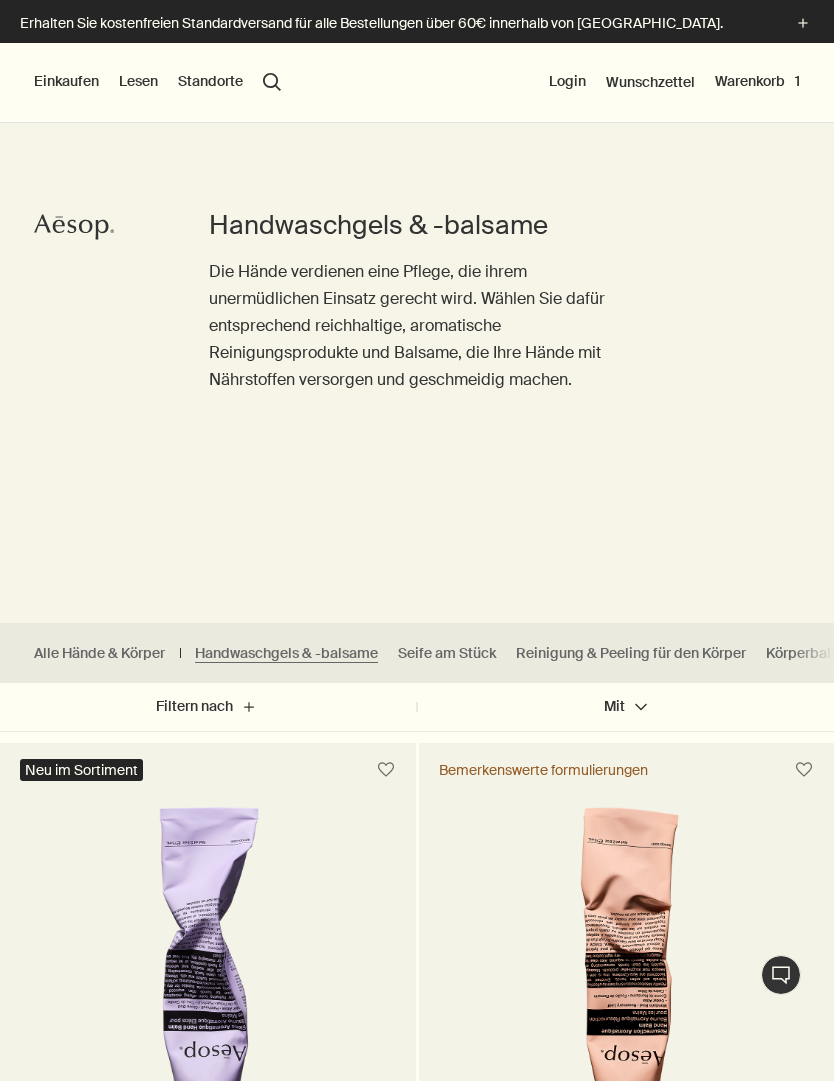 click on "Warenkorb 1" at bounding box center (757, 82) 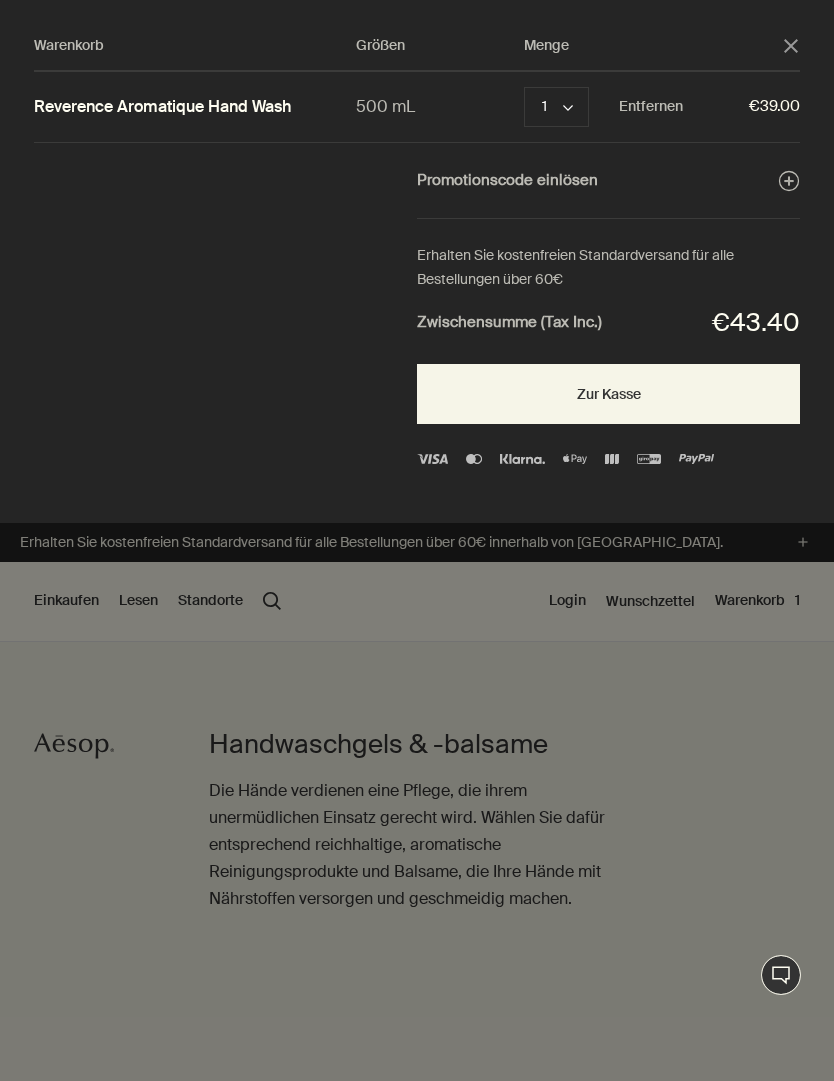 click on "Zur Kasse" at bounding box center [608, 394] 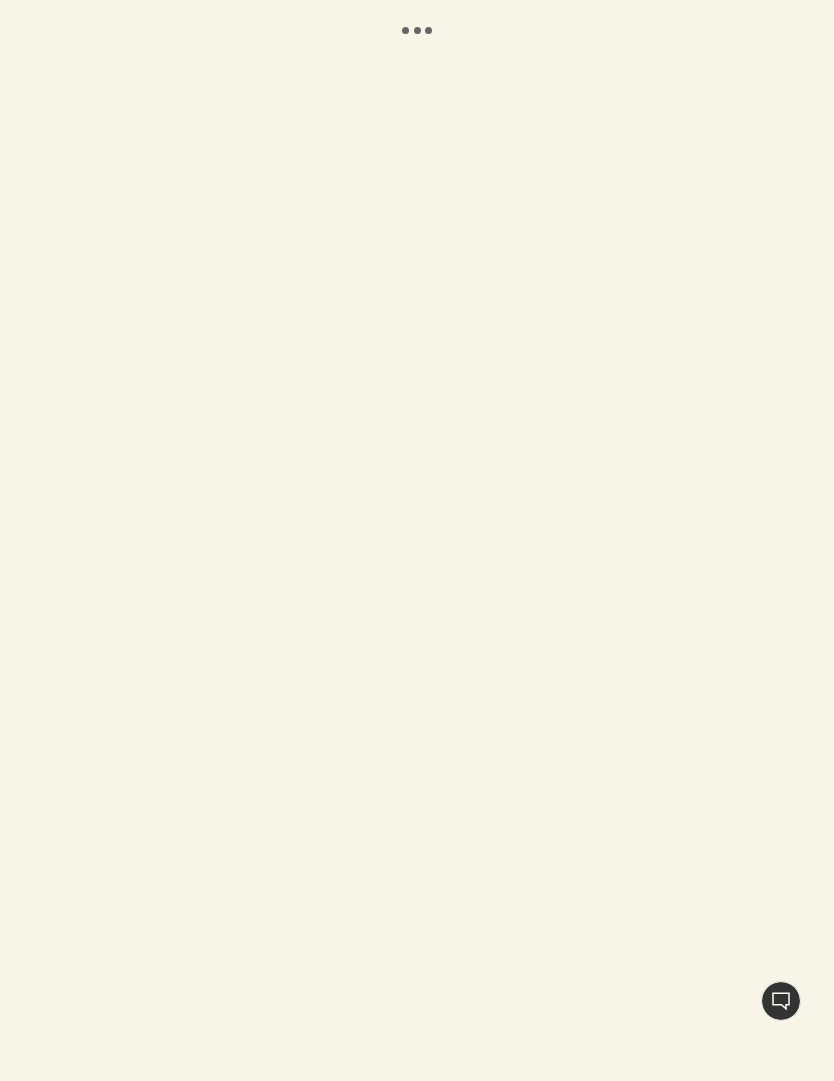 scroll, scrollTop: 0, scrollLeft: 0, axis: both 